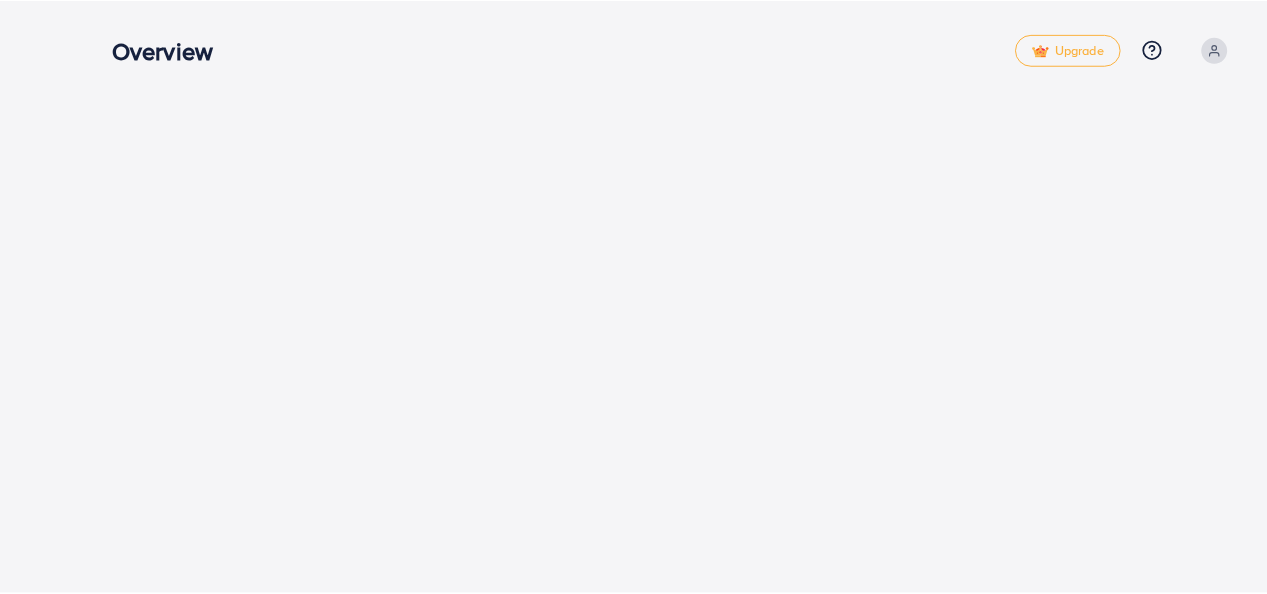 scroll, scrollTop: 0, scrollLeft: 0, axis: both 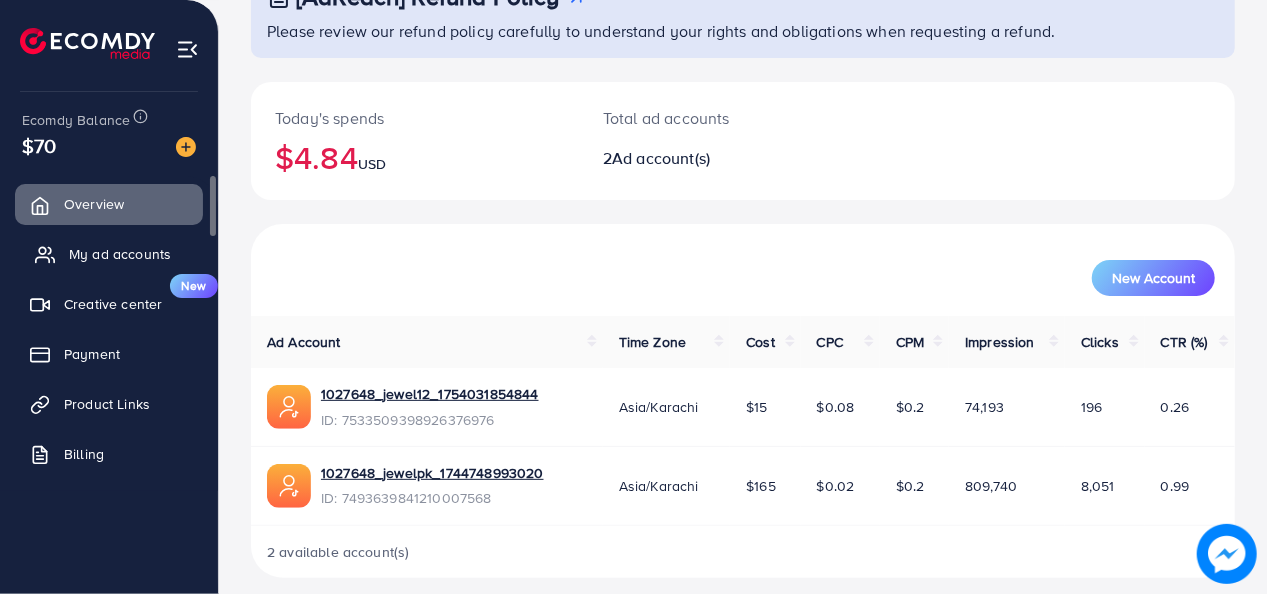 click on "My ad accounts" at bounding box center [120, 254] 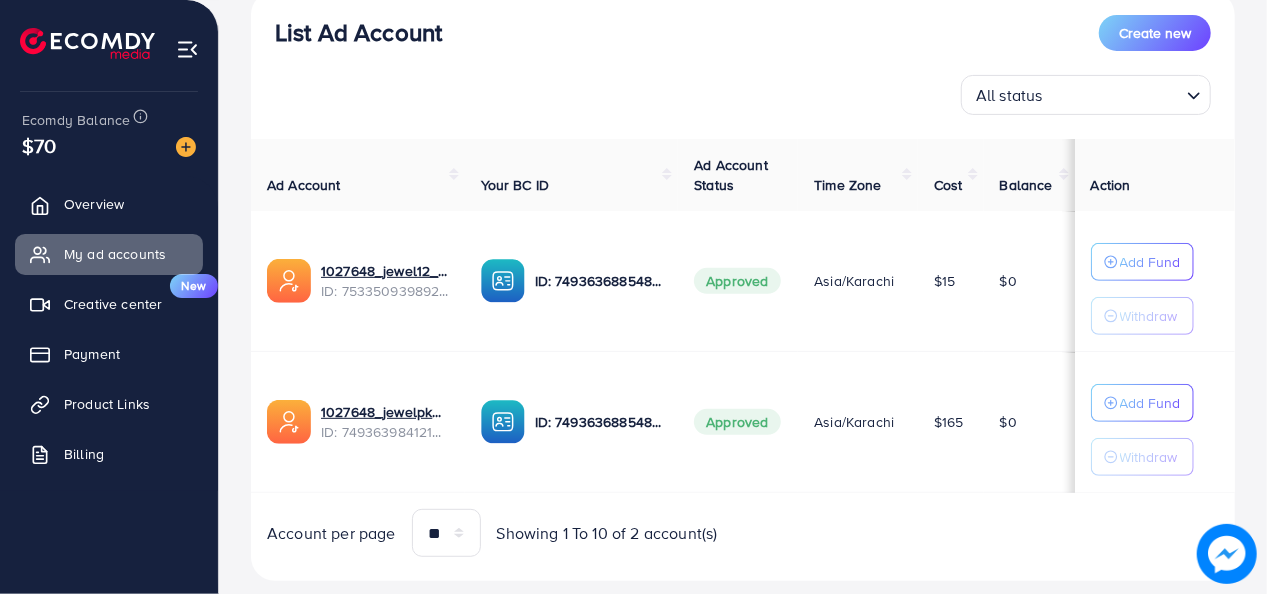 scroll, scrollTop: 250, scrollLeft: 0, axis: vertical 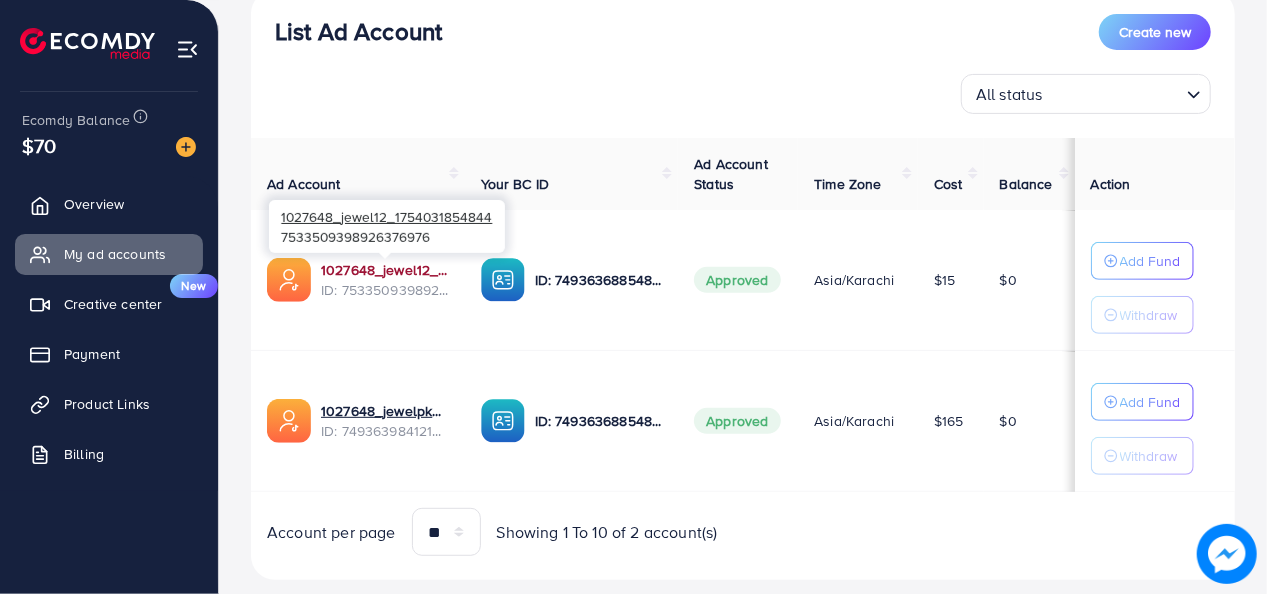click on "1027648_jewel12_1754031854844" at bounding box center [385, 270] 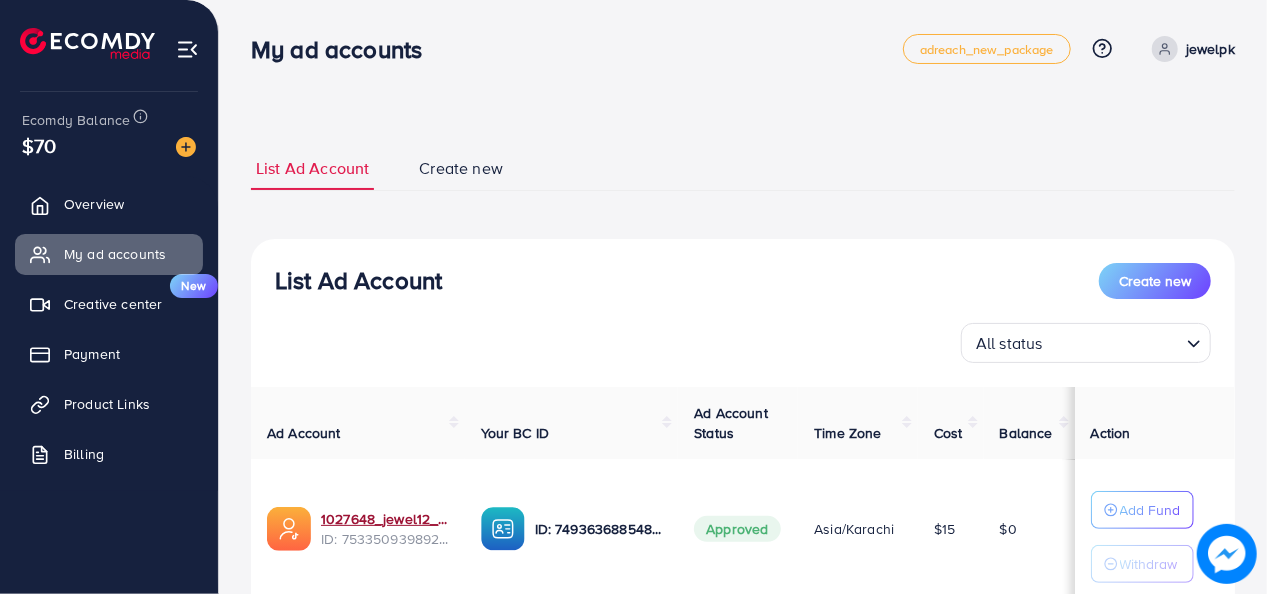 scroll, scrollTop: 0, scrollLeft: 0, axis: both 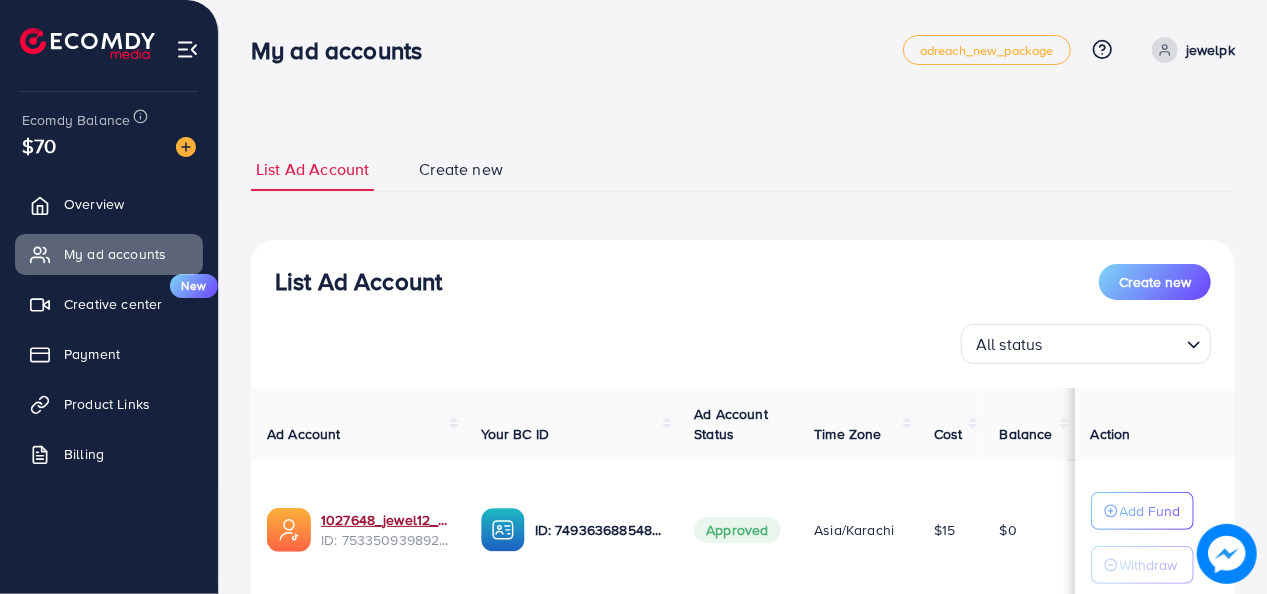 click 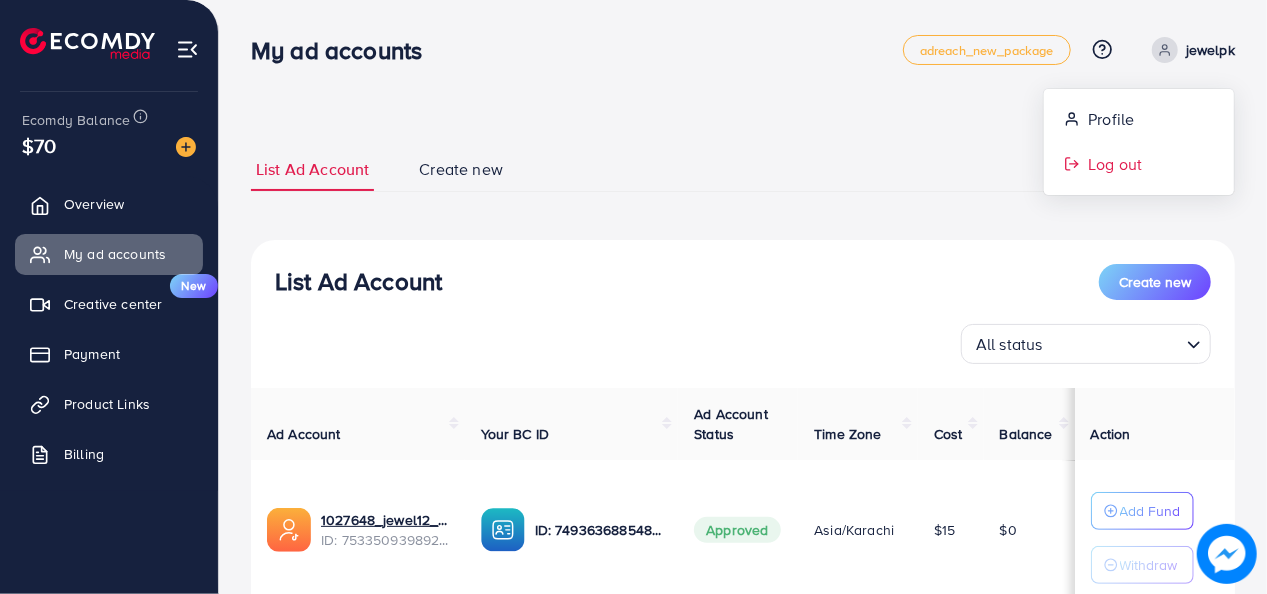 click on "Log out" at bounding box center (1115, 164) 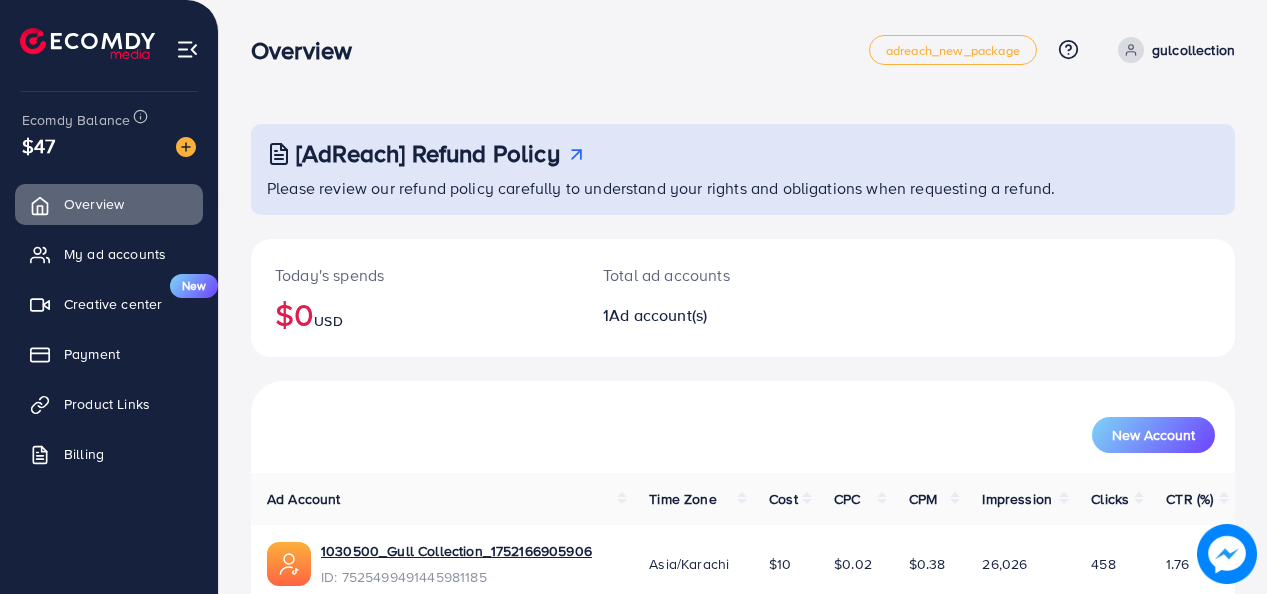 scroll, scrollTop: 0, scrollLeft: 0, axis: both 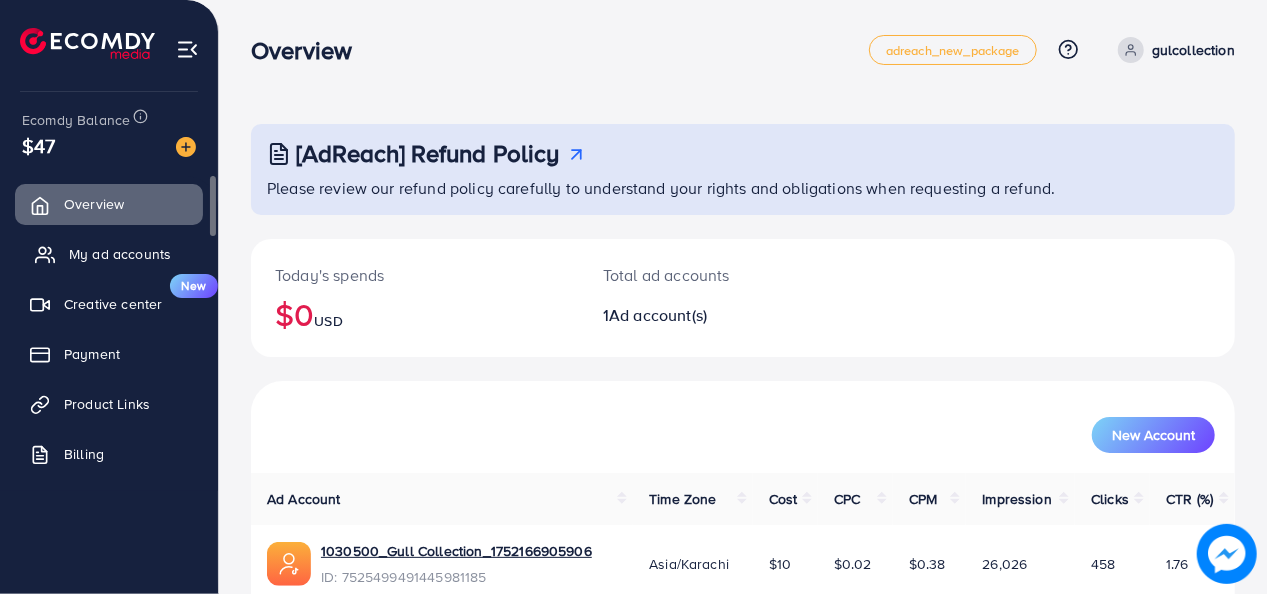 click on "My ad accounts" at bounding box center (120, 254) 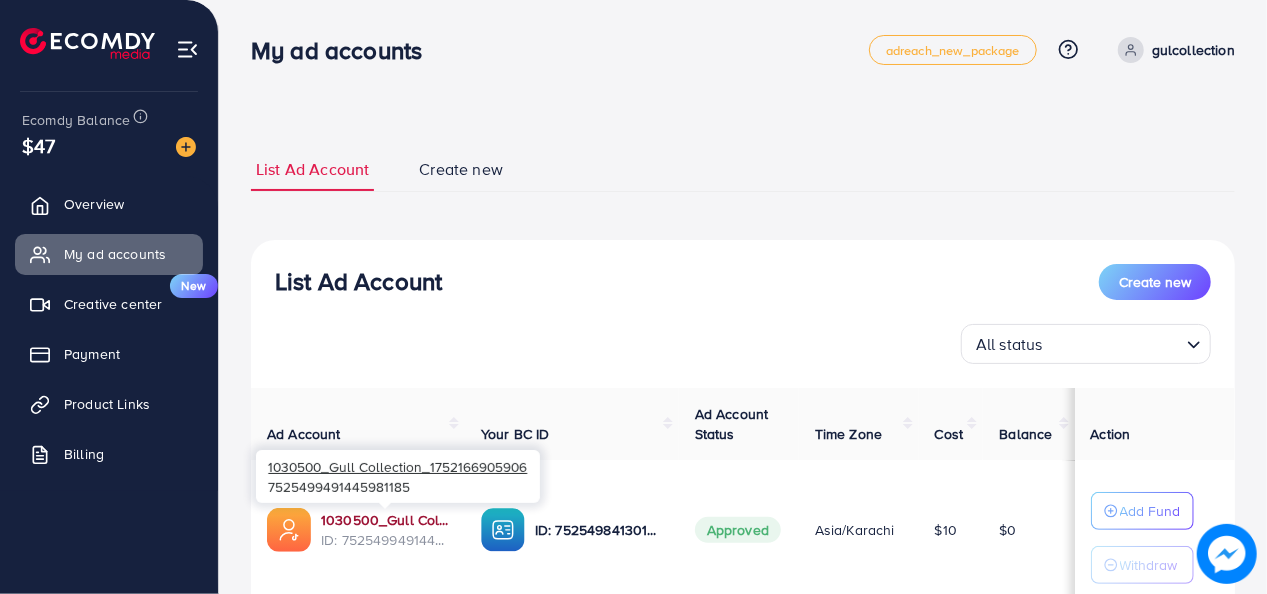 click on "1030500_Gull Collection_1752166905906" at bounding box center (385, 520) 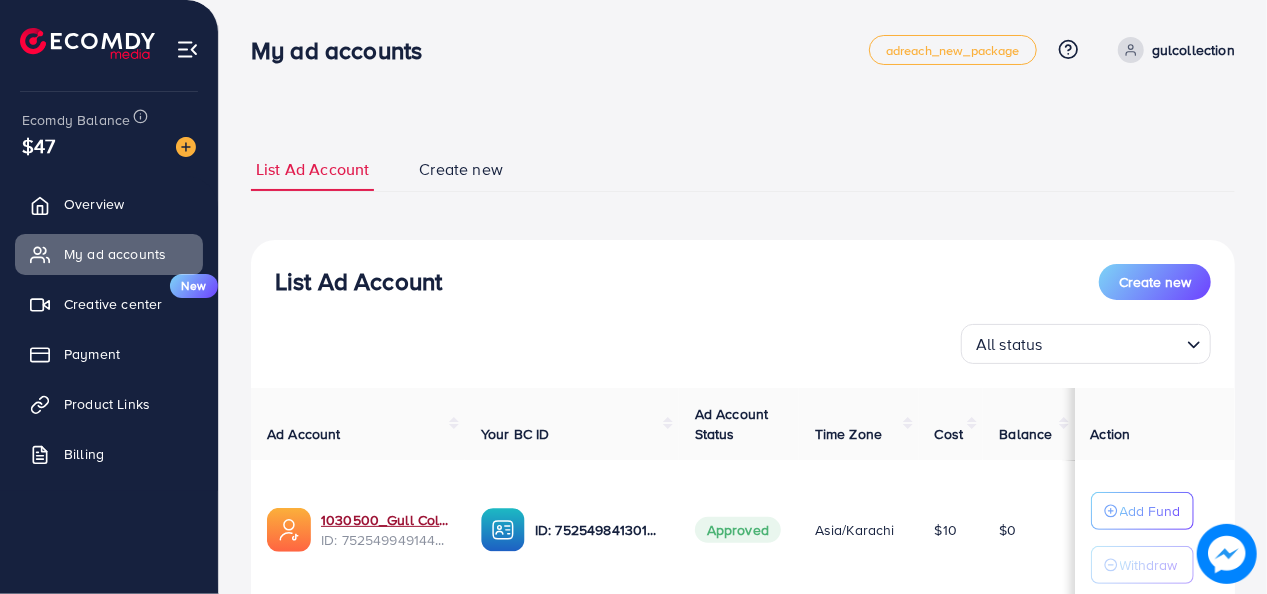 click 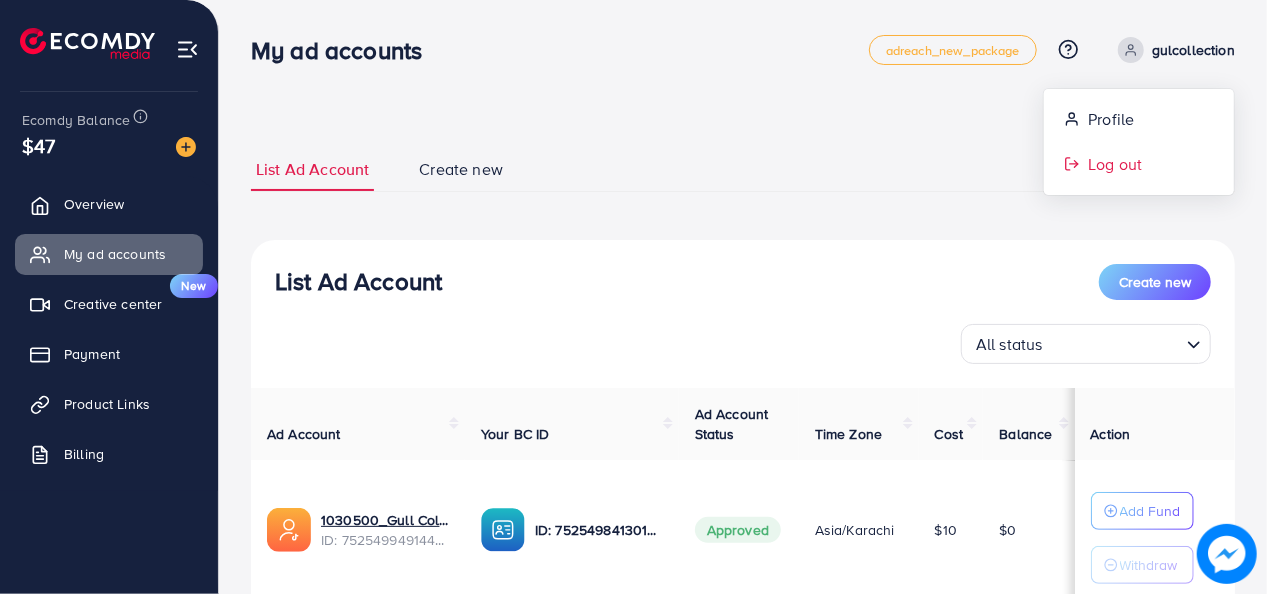 click on "Log out" at bounding box center (1115, 164) 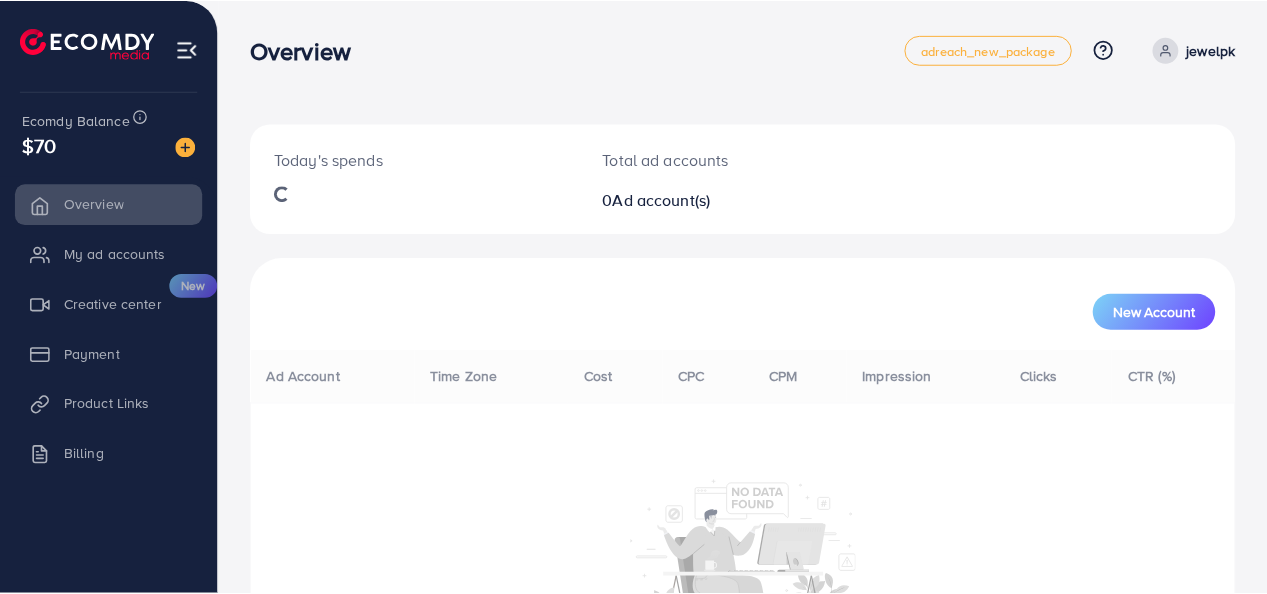 scroll, scrollTop: 0, scrollLeft: 0, axis: both 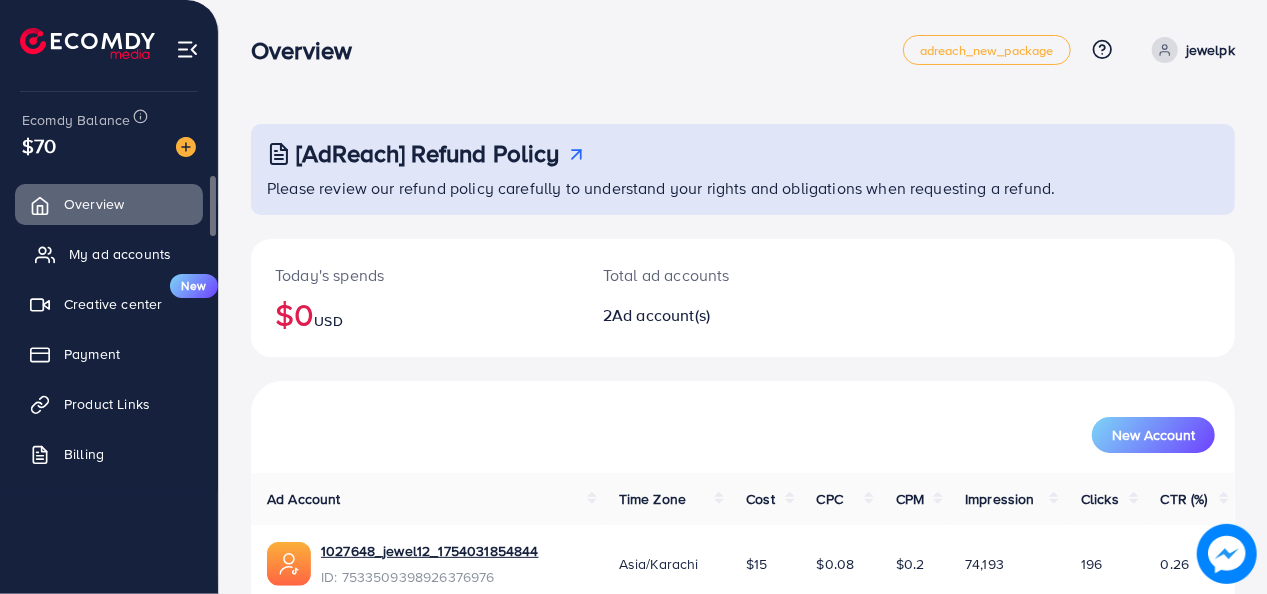 click on "My ad accounts" at bounding box center (120, 254) 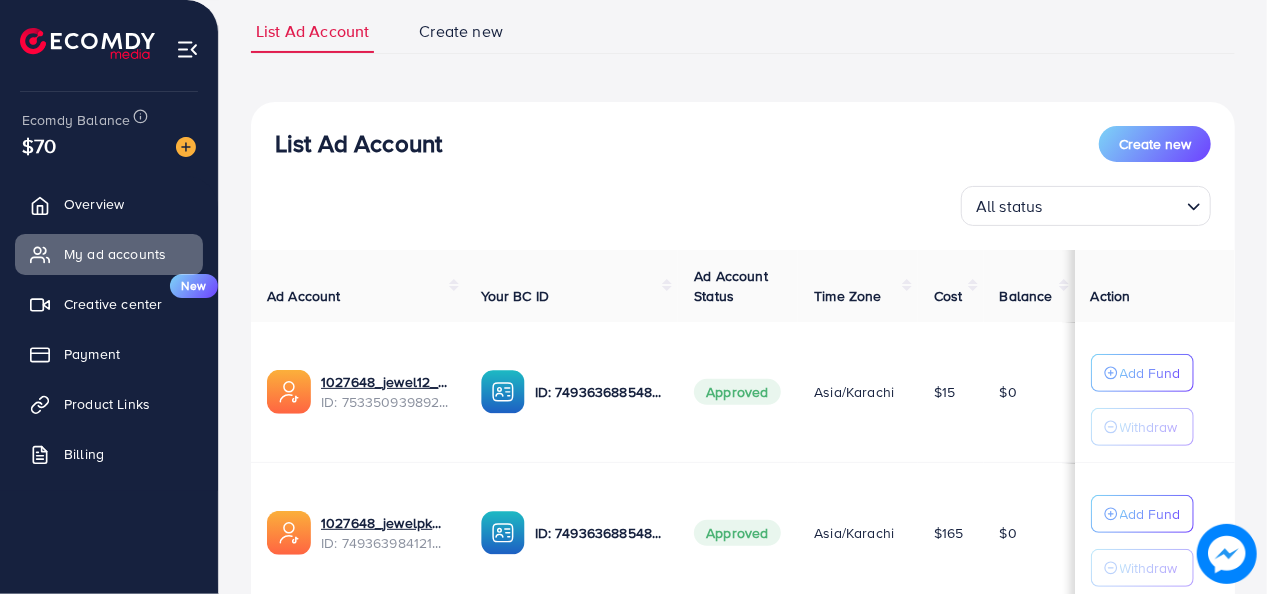 scroll, scrollTop: 140, scrollLeft: 0, axis: vertical 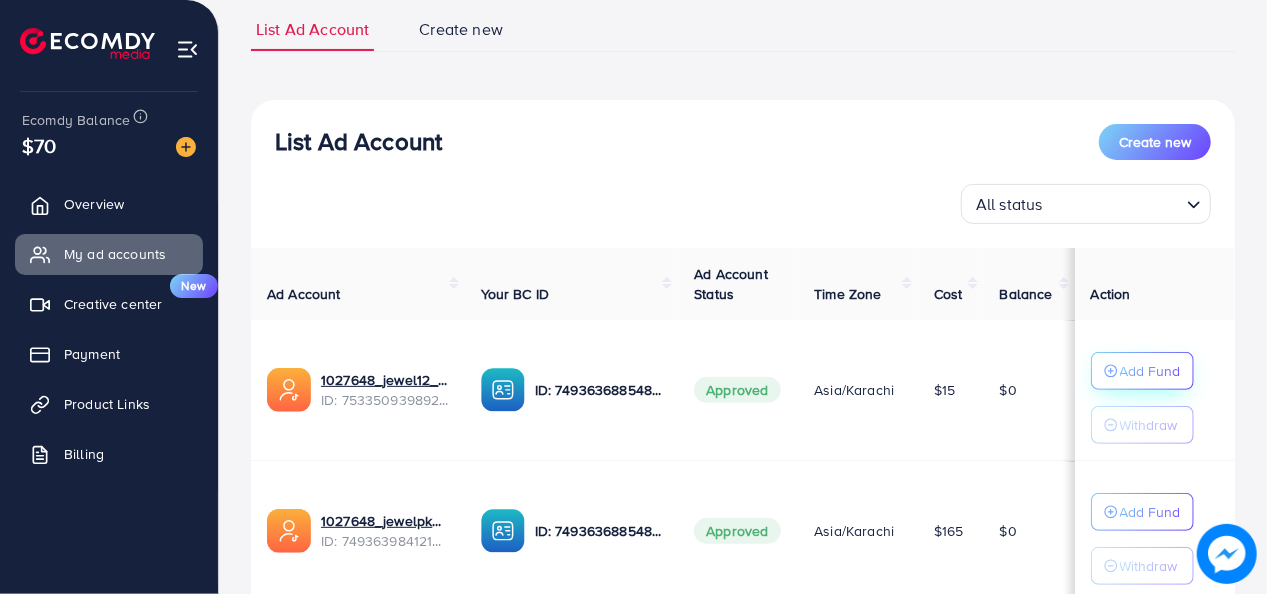 click 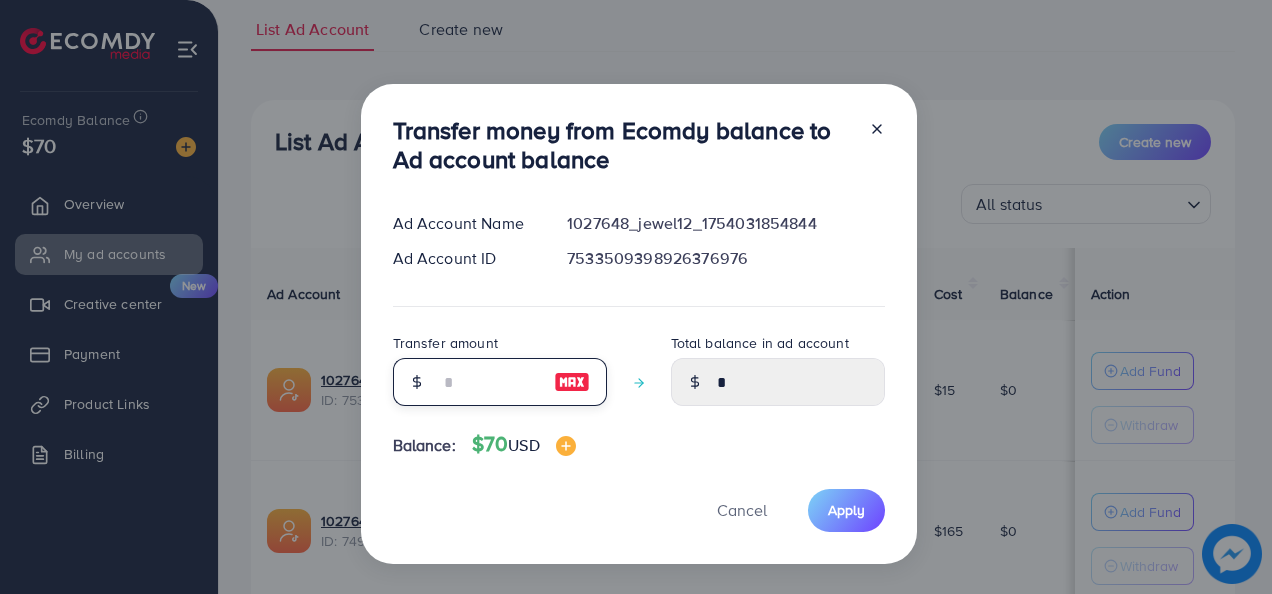 click at bounding box center (489, 382) 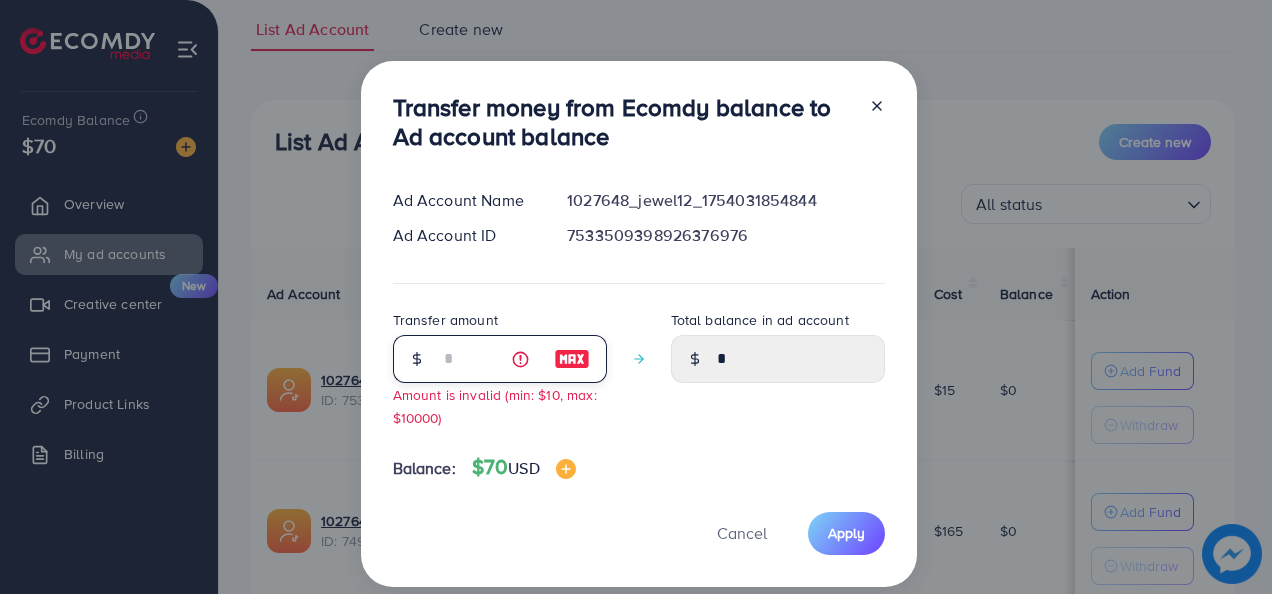 type on "**" 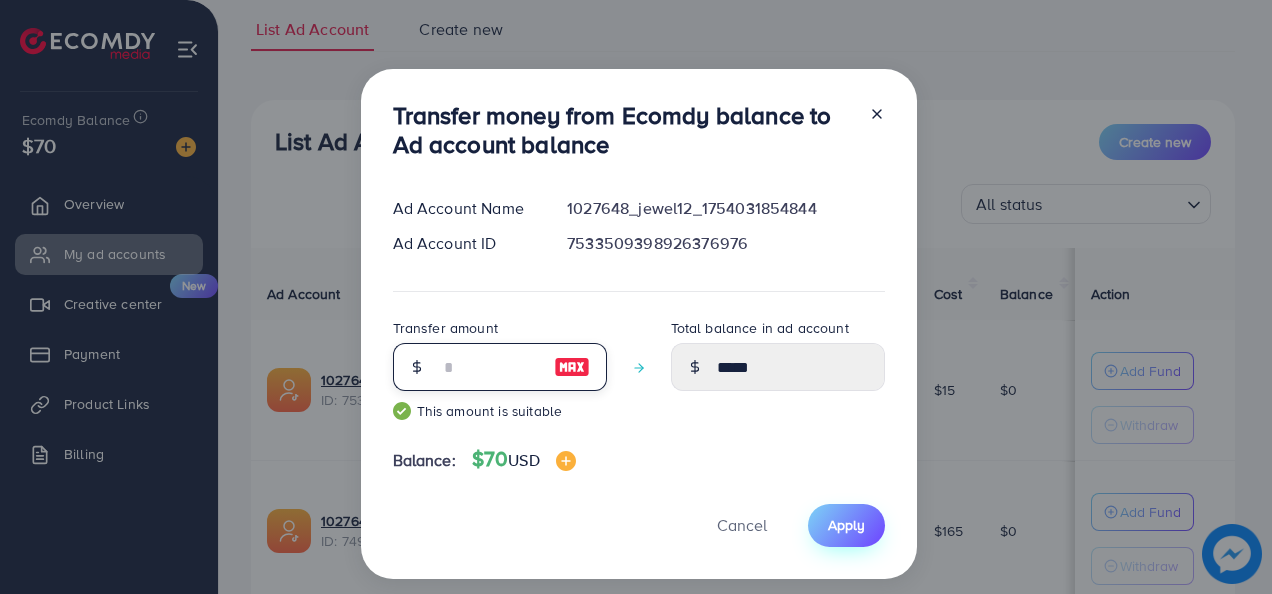 type on "**" 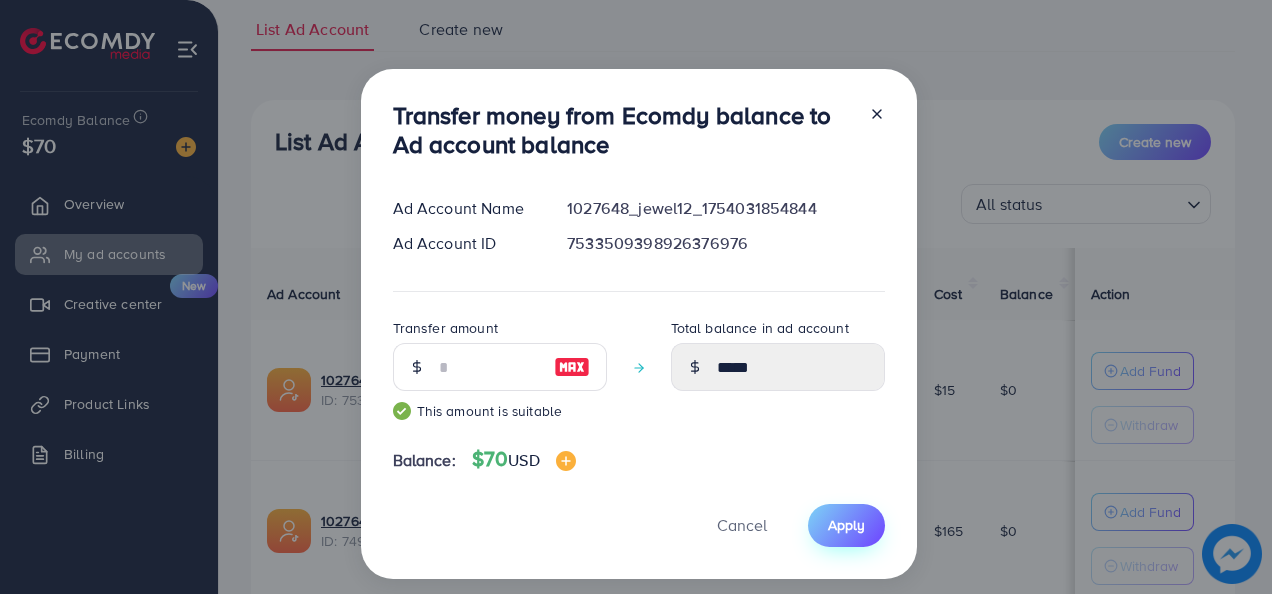 click on "Apply" at bounding box center (846, 525) 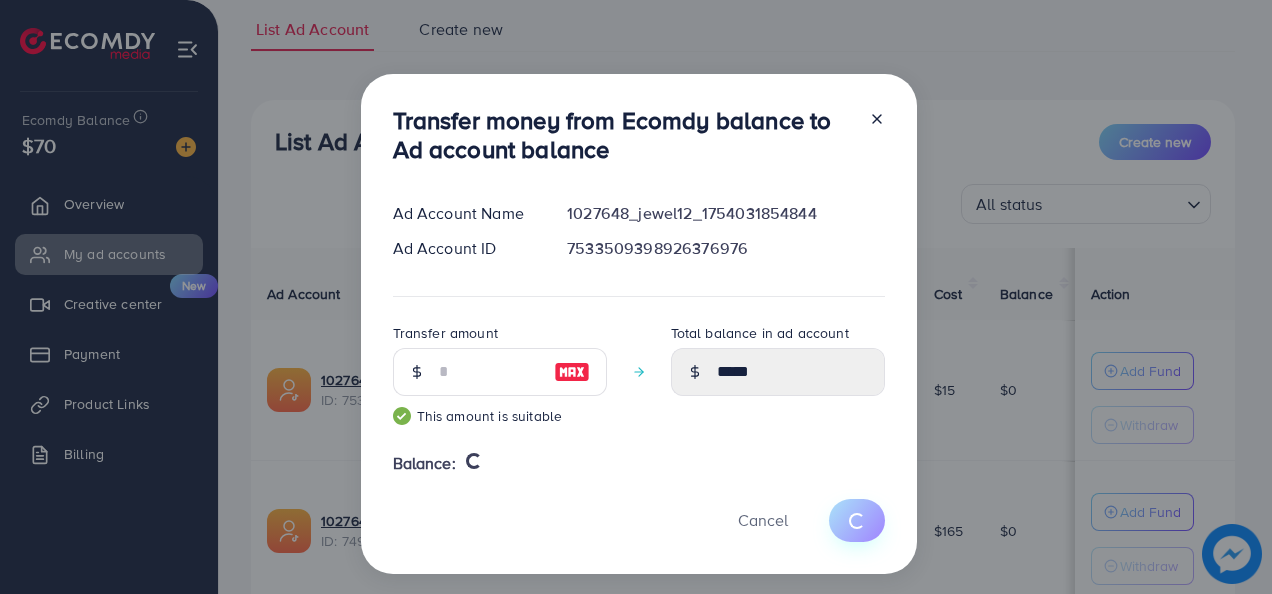 type 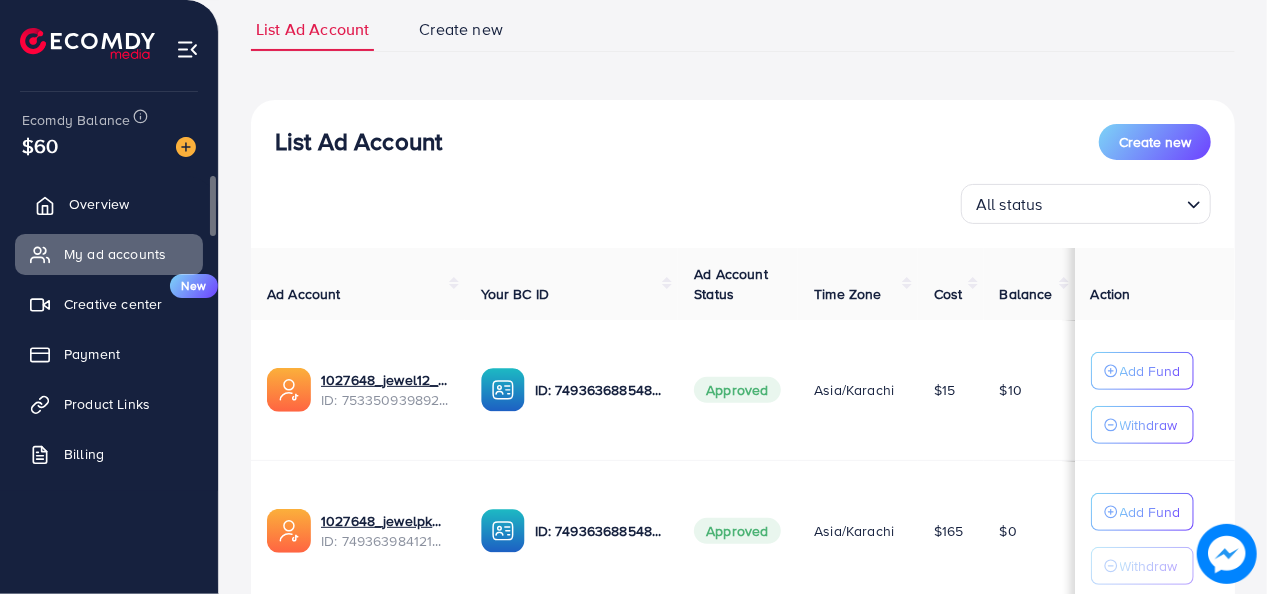 click on "Overview" at bounding box center [99, 204] 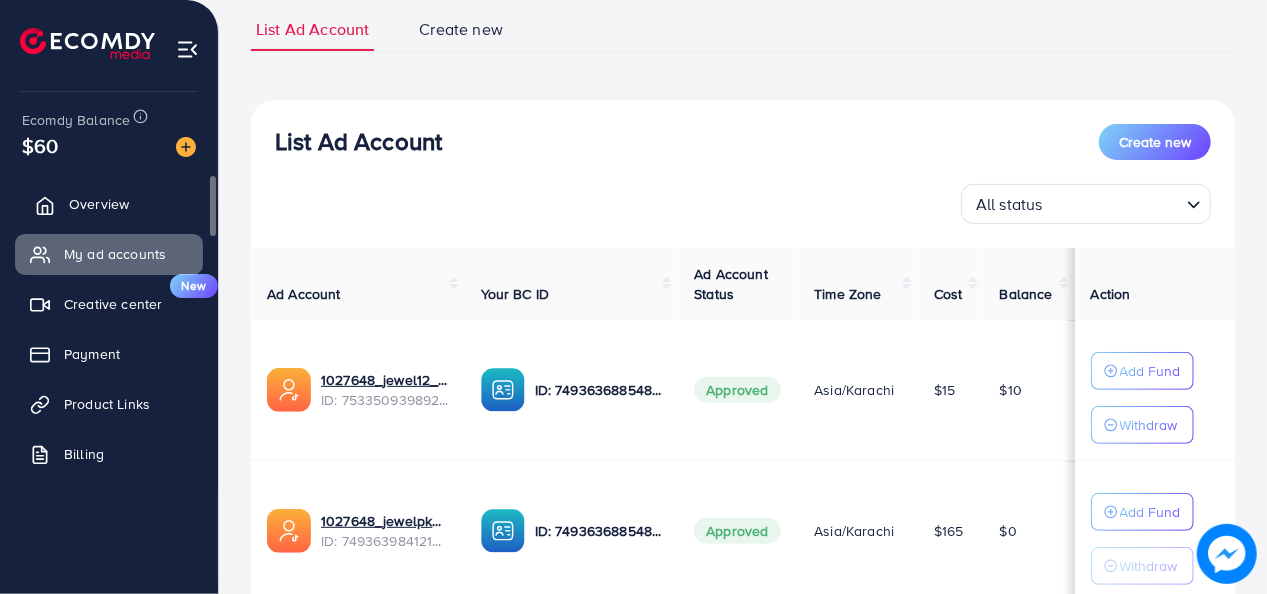 scroll, scrollTop: 0, scrollLeft: 0, axis: both 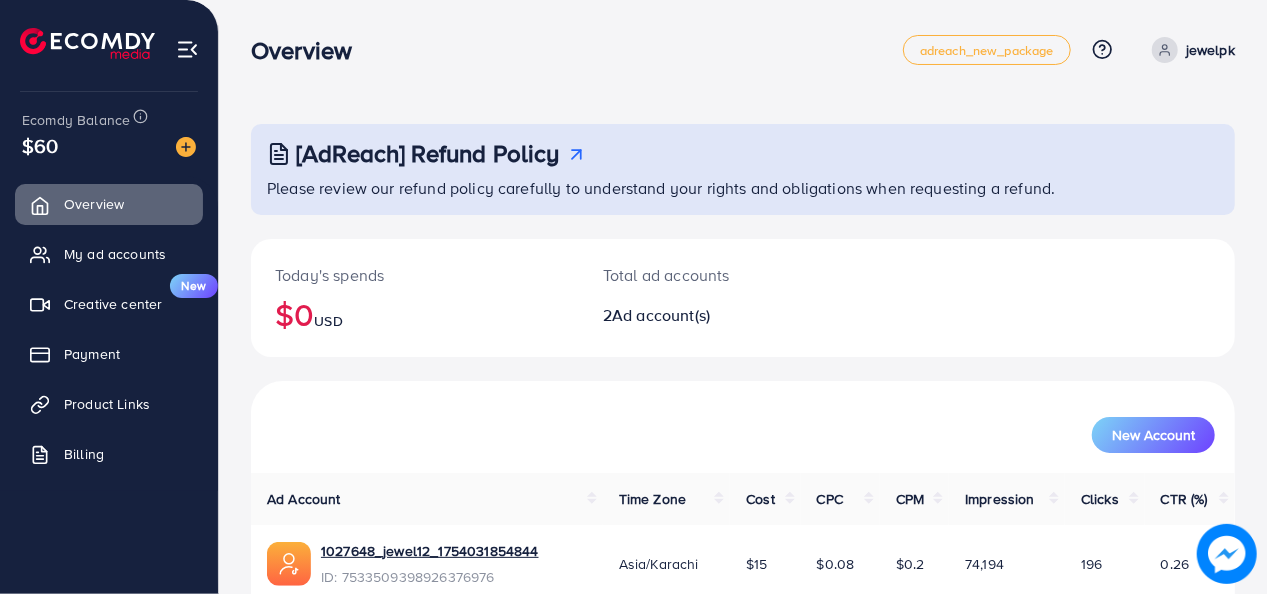 click on "New Account" at bounding box center (743, 427) 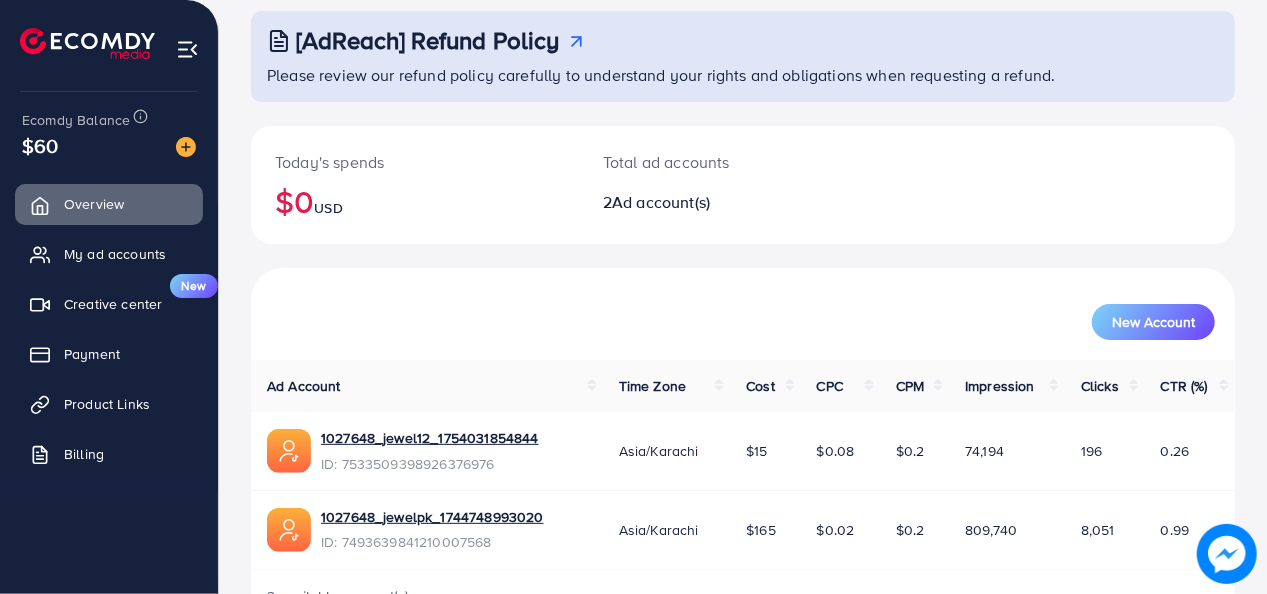 scroll, scrollTop: 114, scrollLeft: 0, axis: vertical 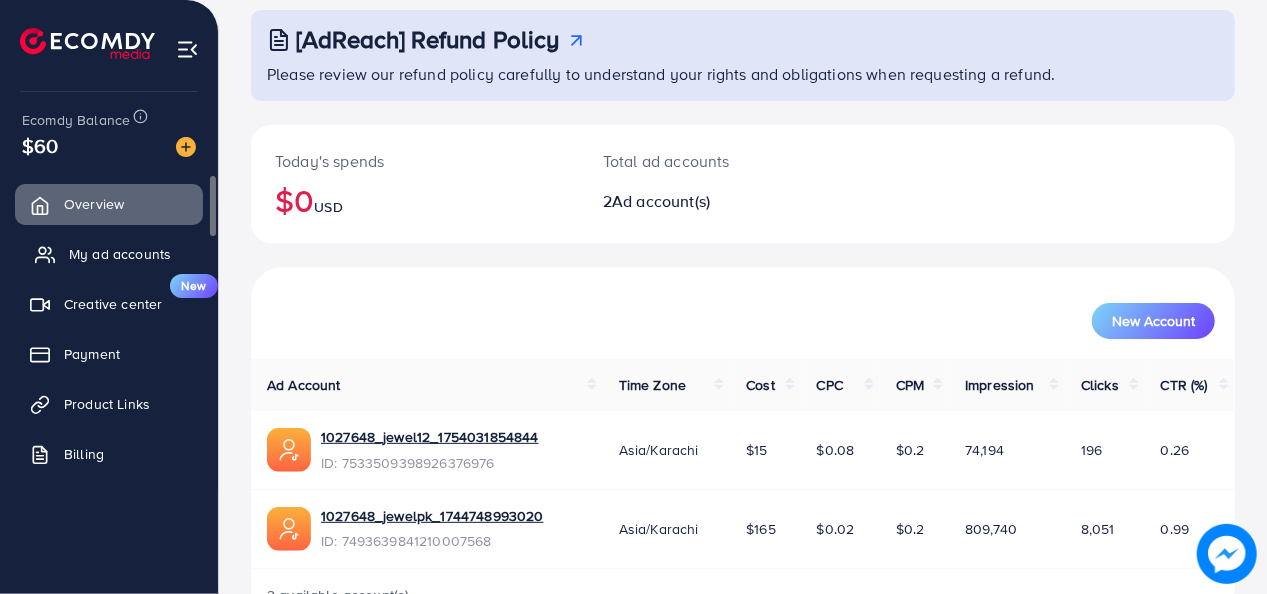 click on "My ad accounts" at bounding box center (120, 254) 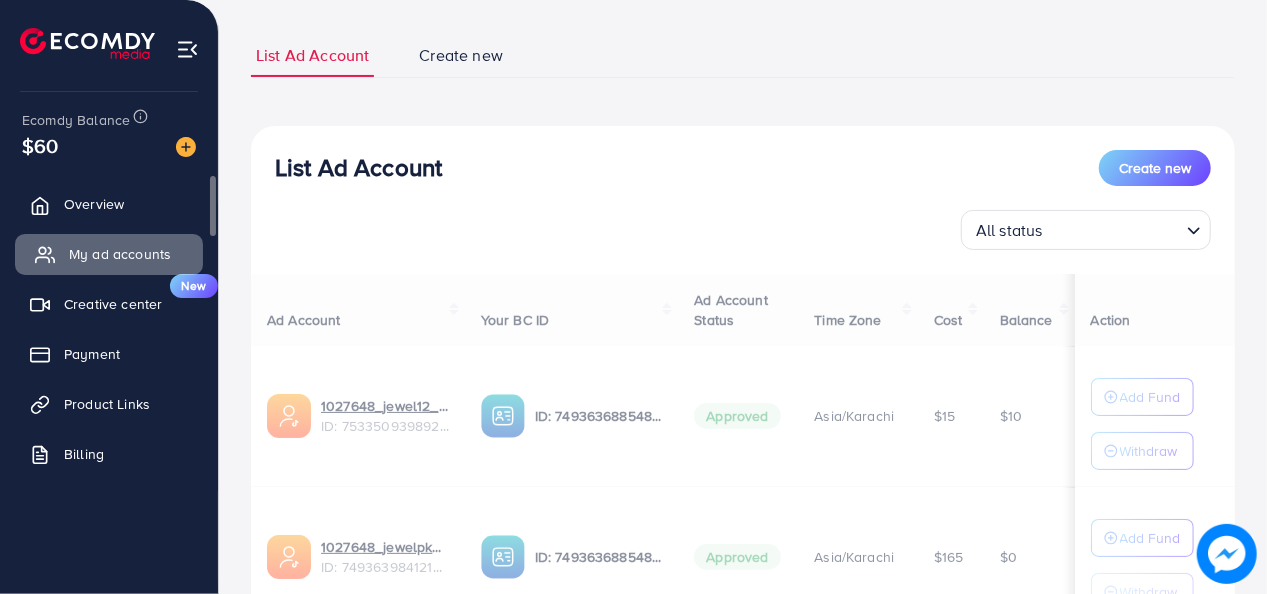 scroll, scrollTop: 0, scrollLeft: 0, axis: both 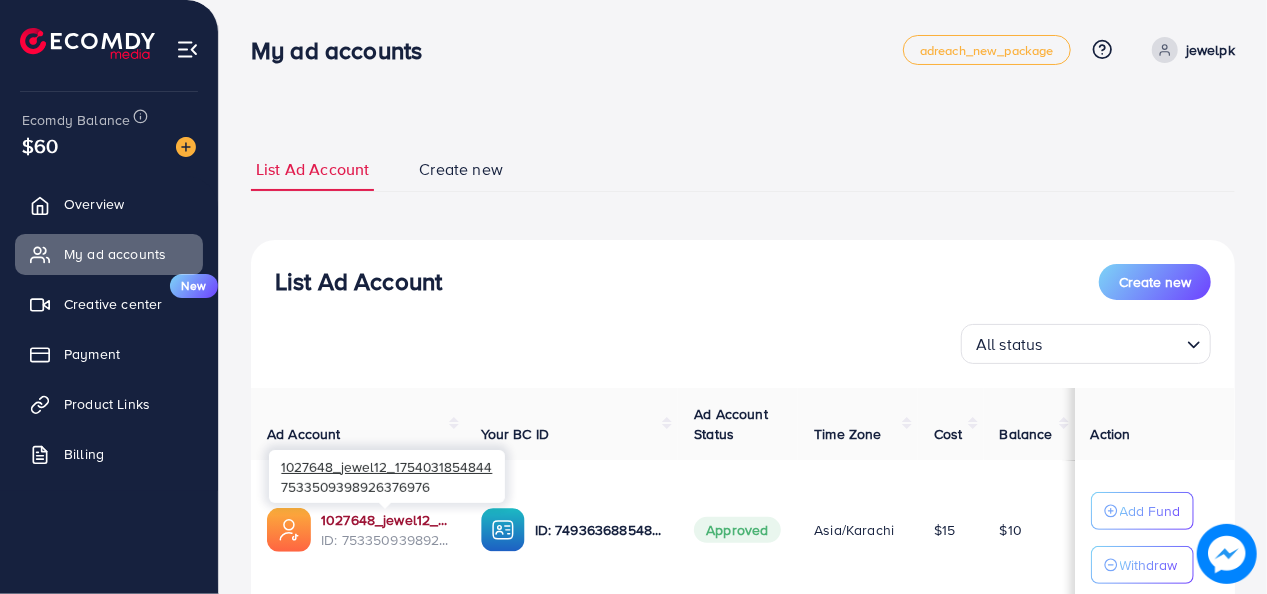 click on "1027648_jewel12_1754031854844" at bounding box center [385, 520] 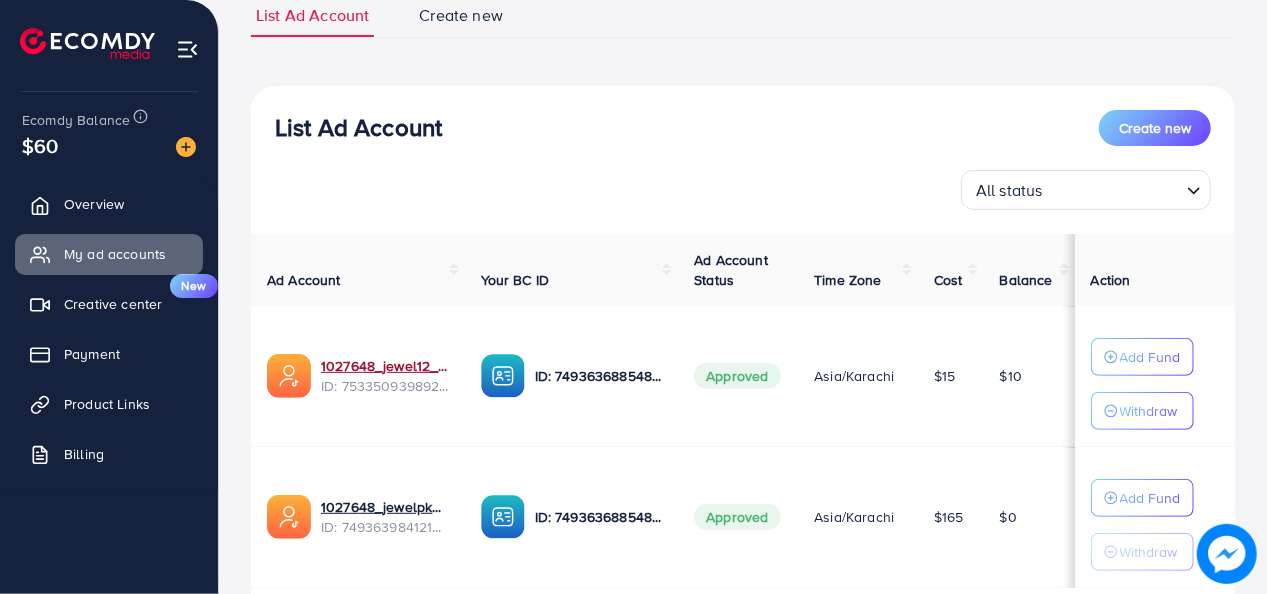 scroll, scrollTop: 156, scrollLeft: 0, axis: vertical 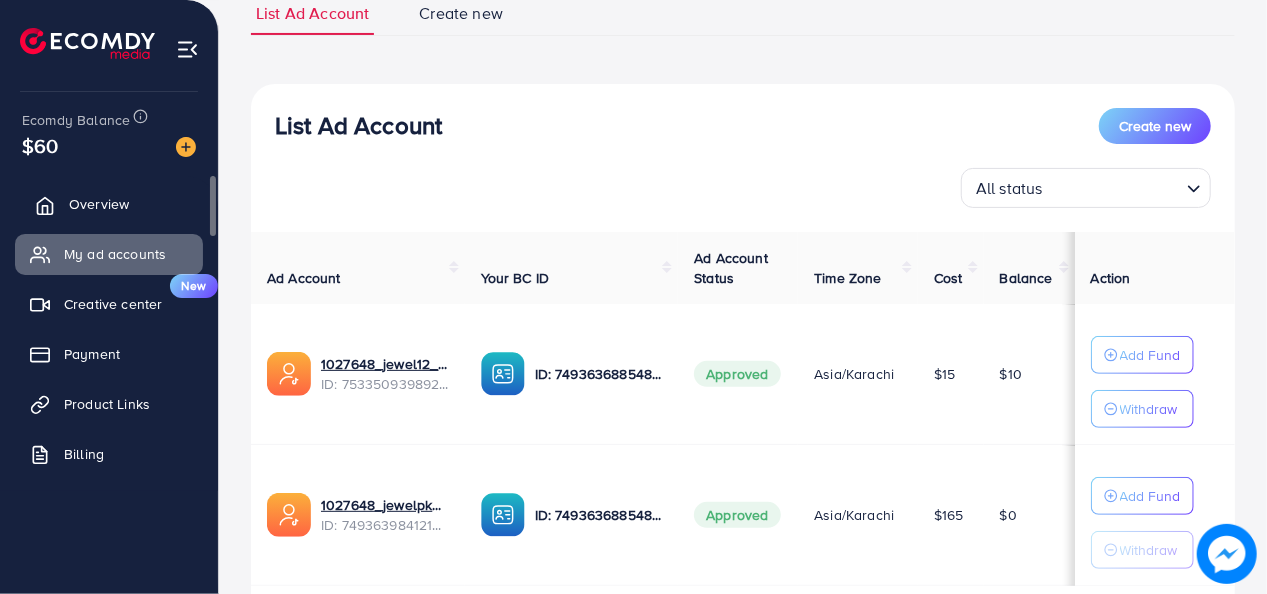 click on "Overview" at bounding box center [99, 204] 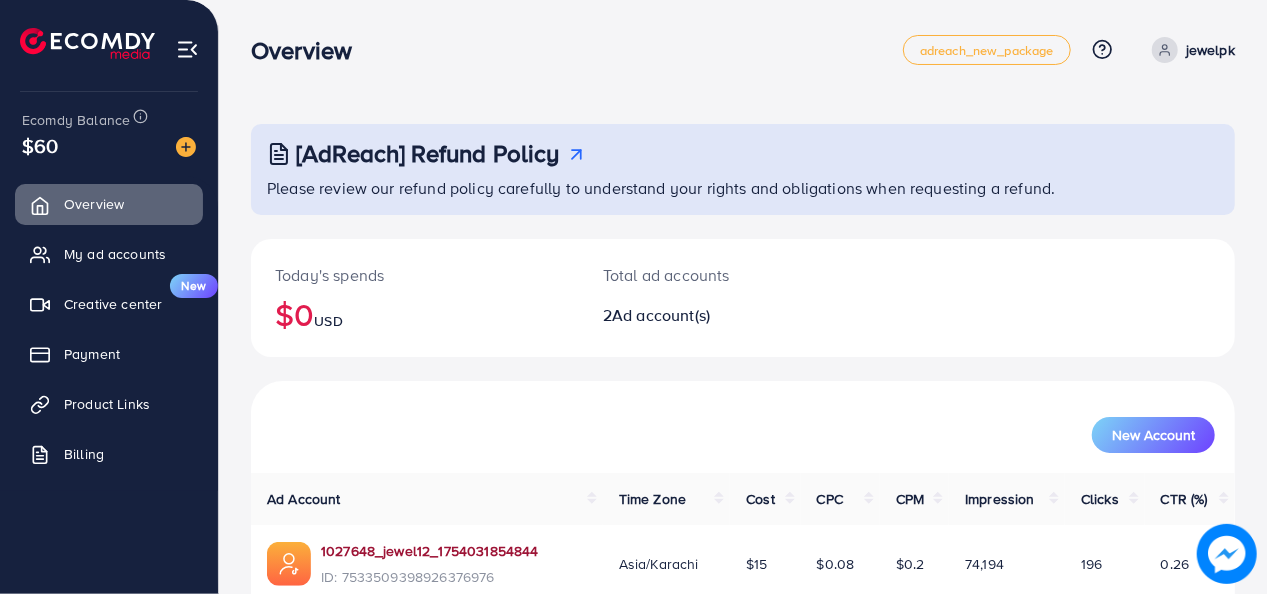 click on "1027648_jewel12_1754031854844" at bounding box center (430, 551) 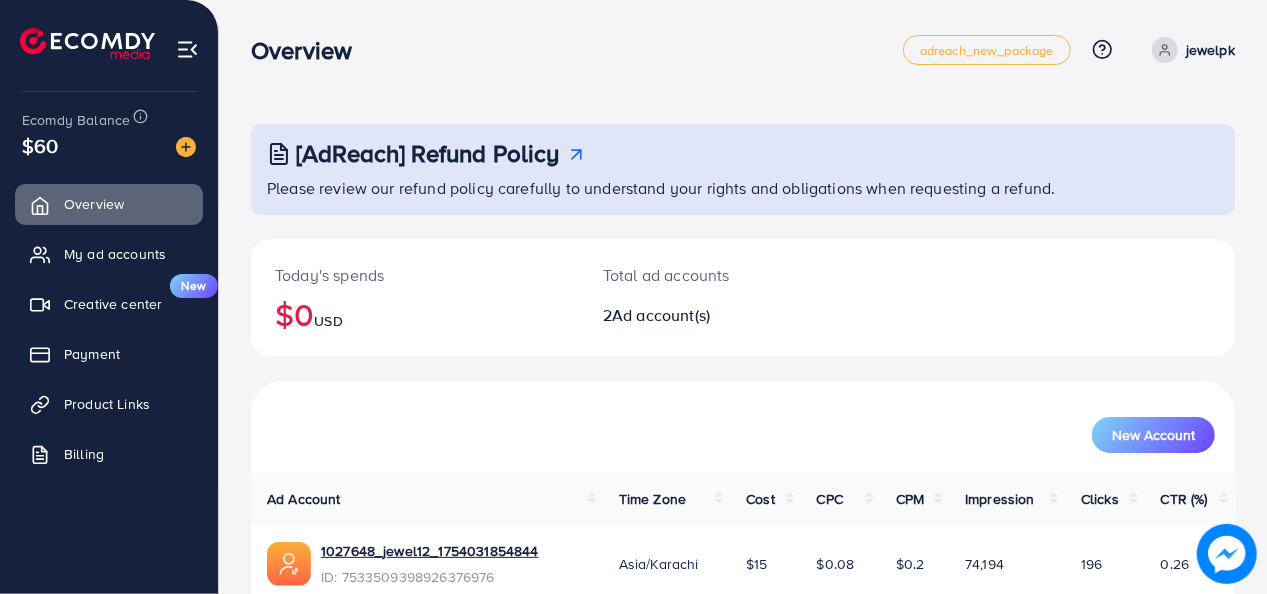 click on "Today's spends   $0  USD  Total ad accounts   2  Ad account(s)" at bounding box center (743, 298) 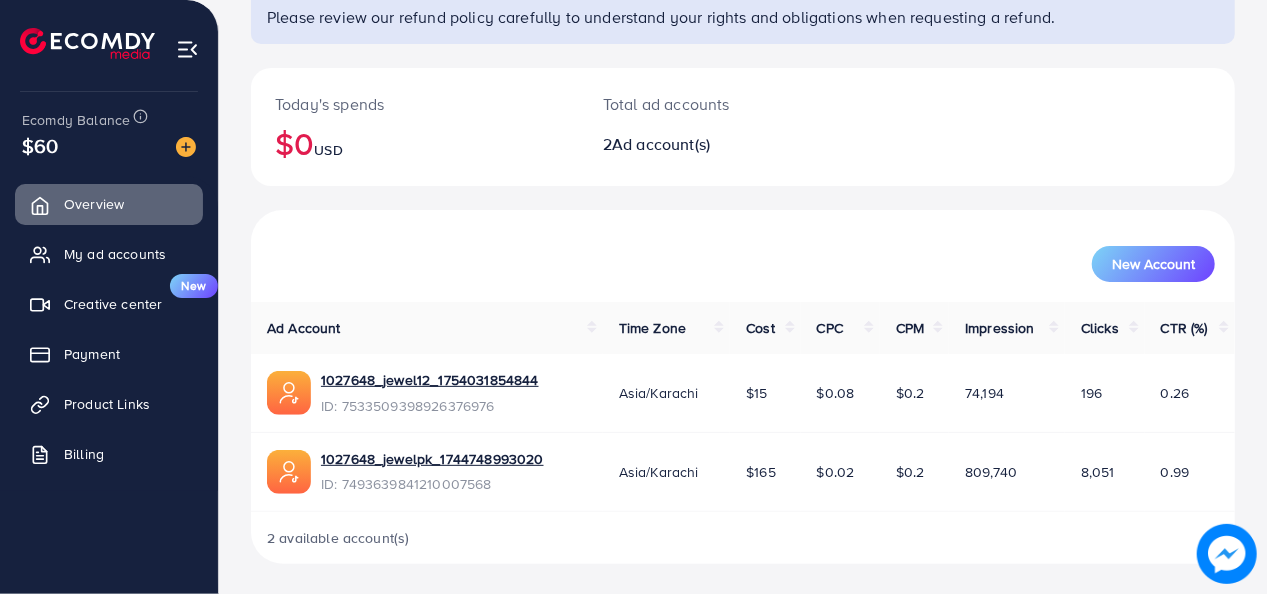 scroll, scrollTop: 172, scrollLeft: 0, axis: vertical 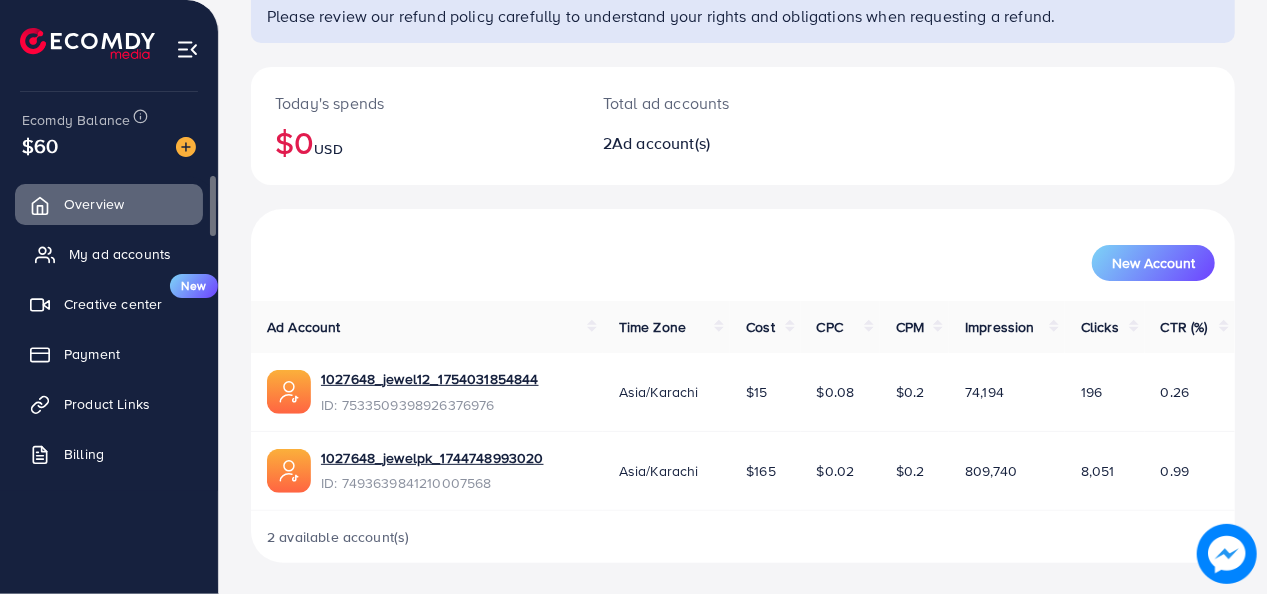 click on "My ad accounts" at bounding box center (120, 254) 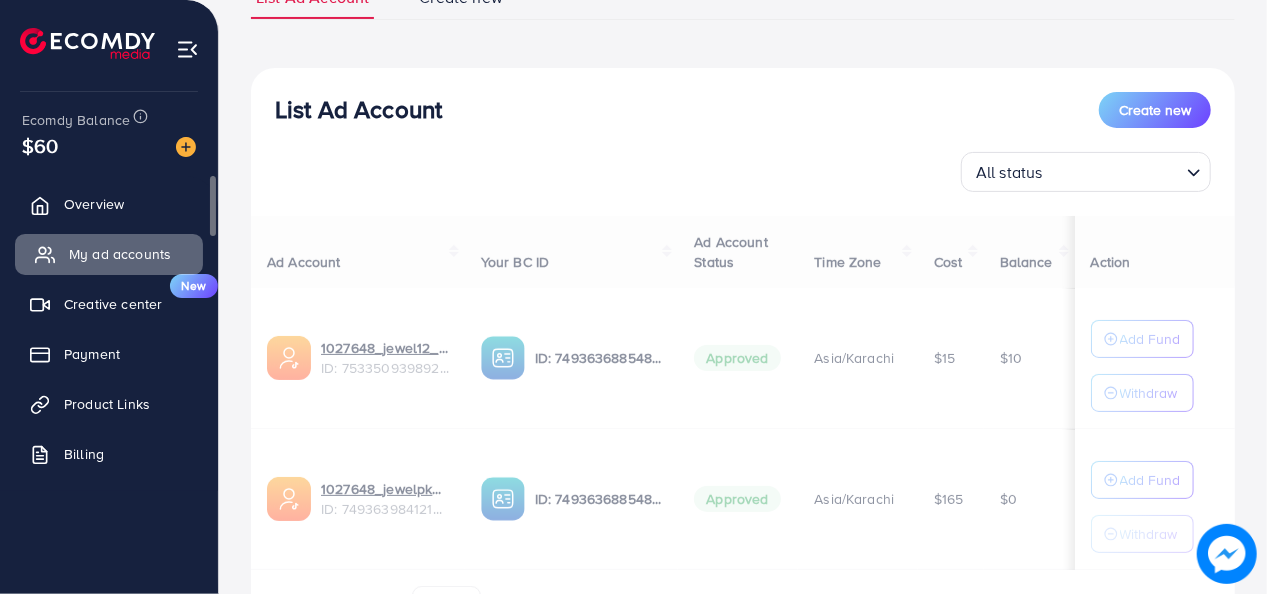 scroll, scrollTop: 0, scrollLeft: 0, axis: both 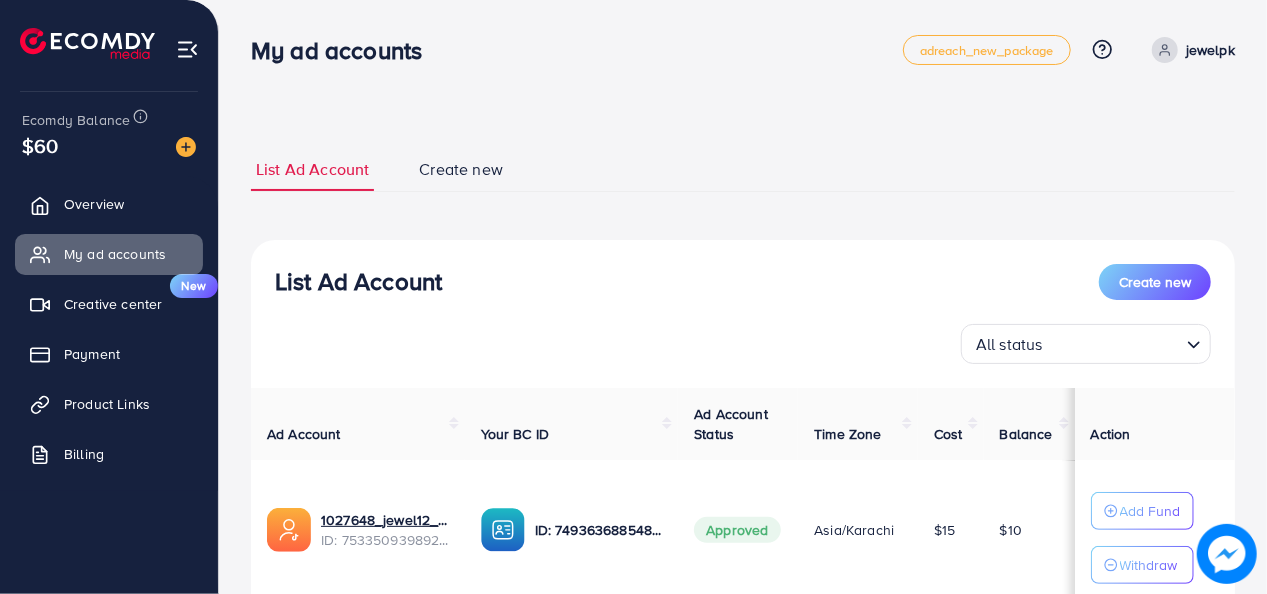 click 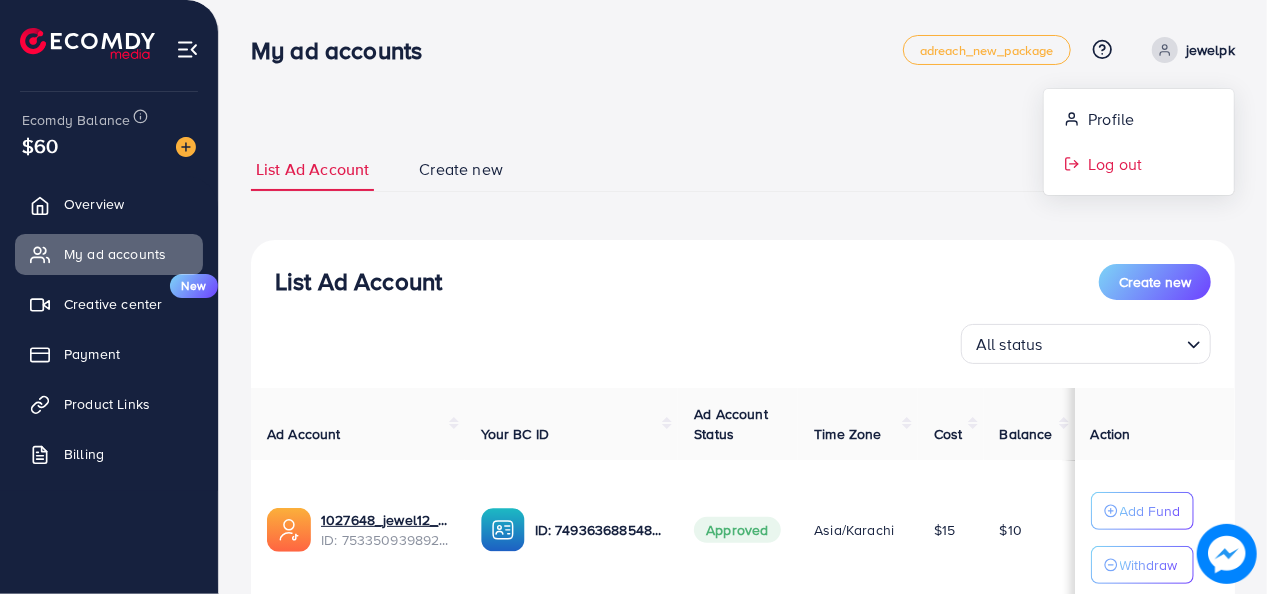 click on "Log out" at bounding box center [1115, 164] 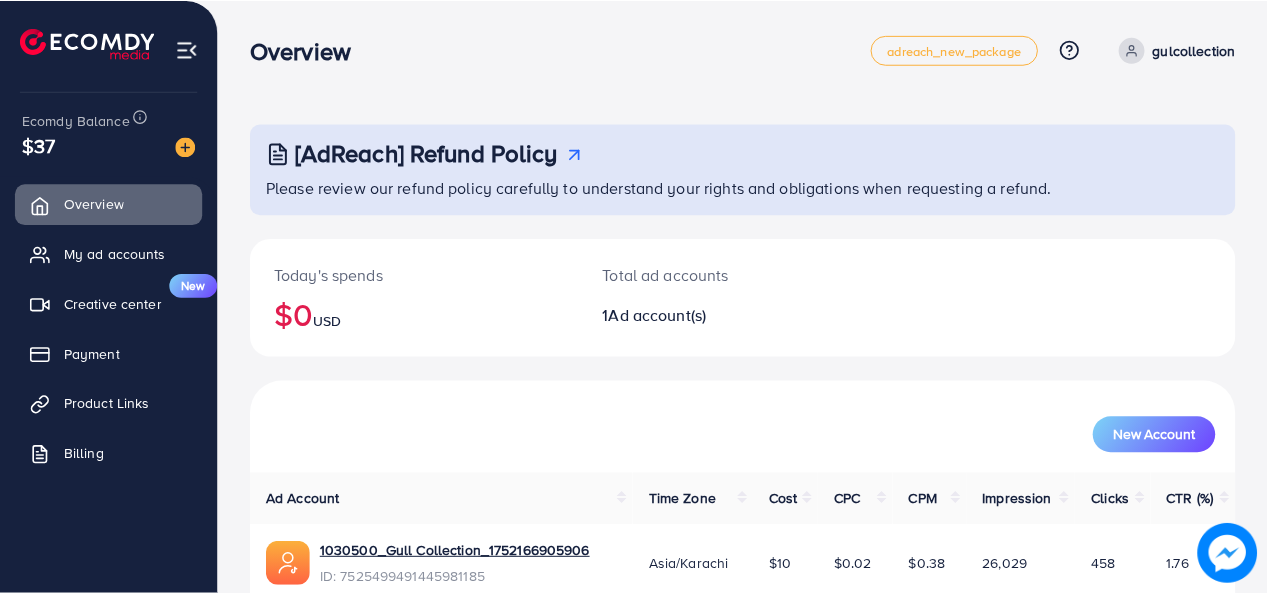 scroll, scrollTop: 0, scrollLeft: 0, axis: both 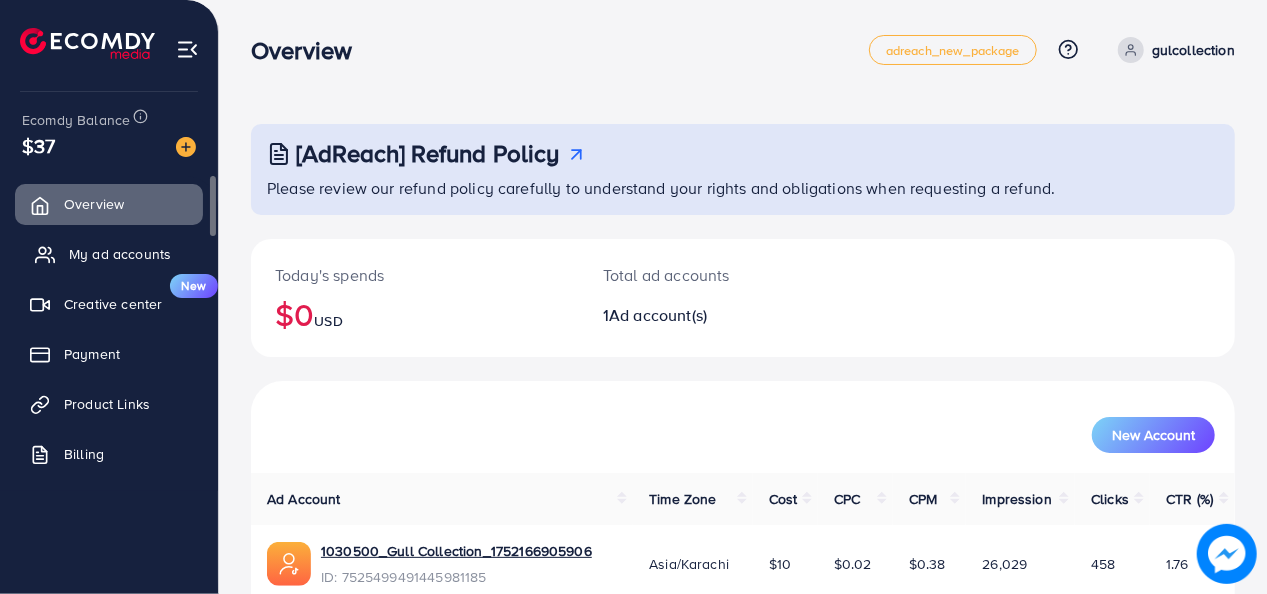click on "My ad accounts" at bounding box center (120, 254) 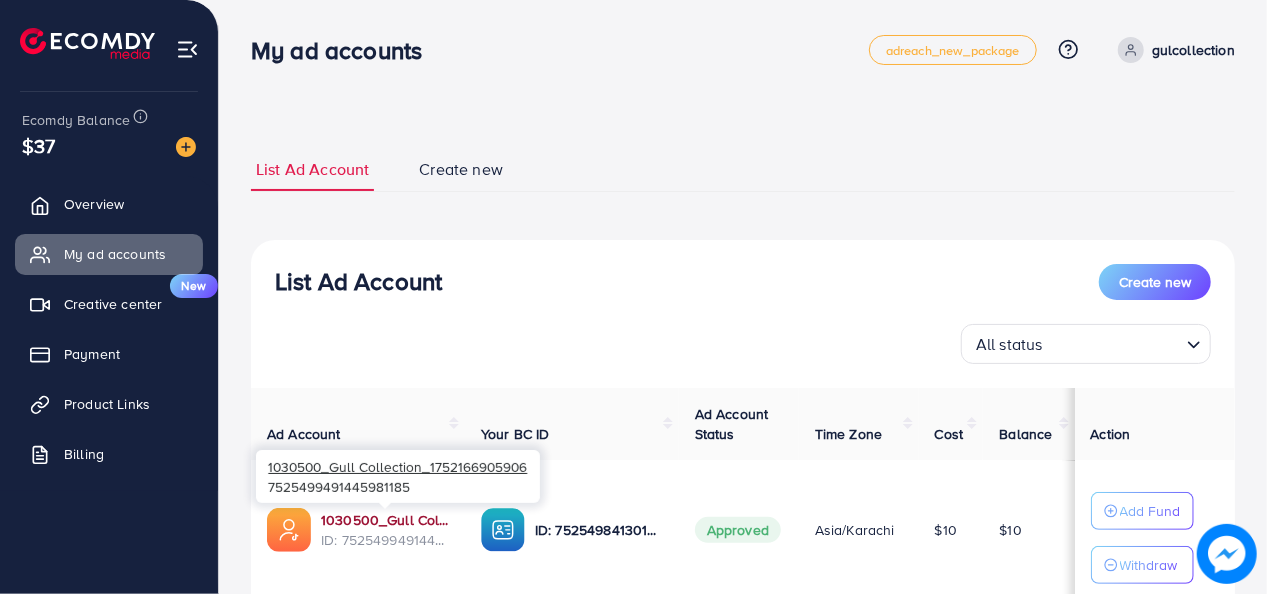 click on "1030500_Gull Collection_1752166905906" at bounding box center (385, 520) 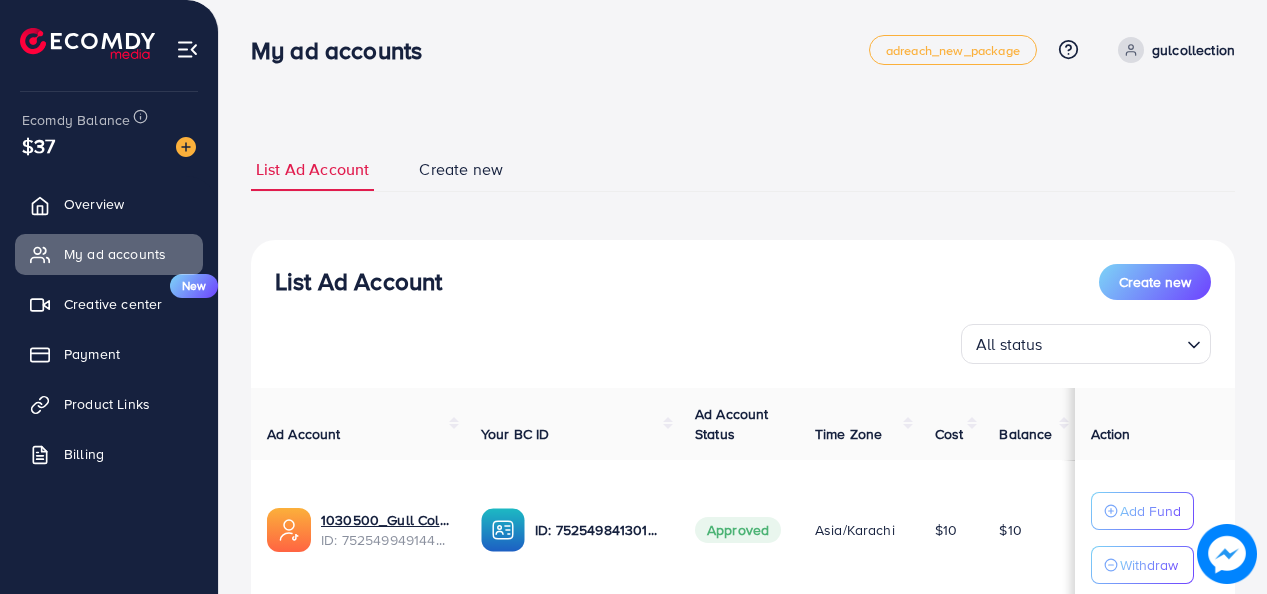 scroll, scrollTop: 0, scrollLeft: 0, axis: both 